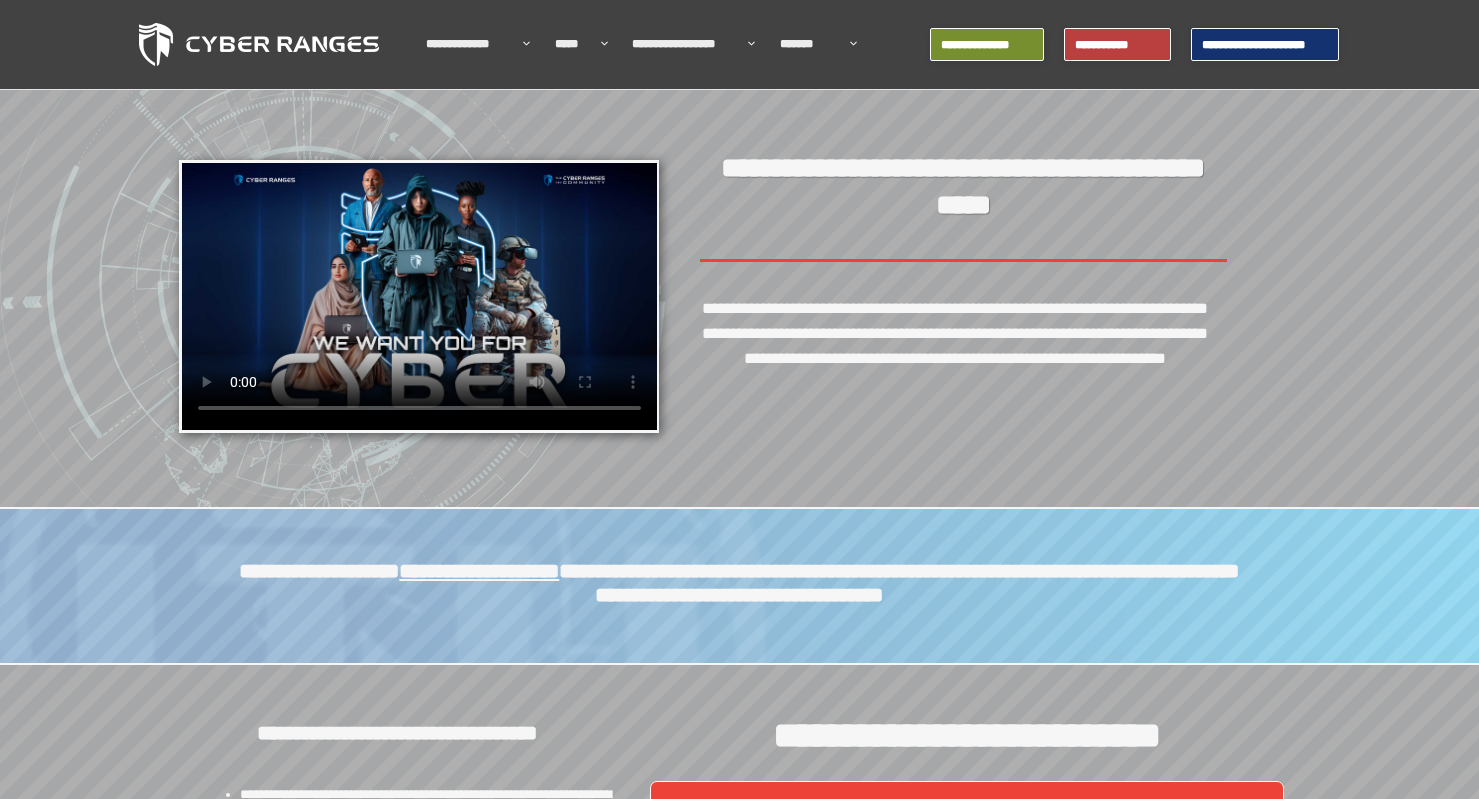 scroll, scrollTop: 0, scrollLeft: 0, axis: both 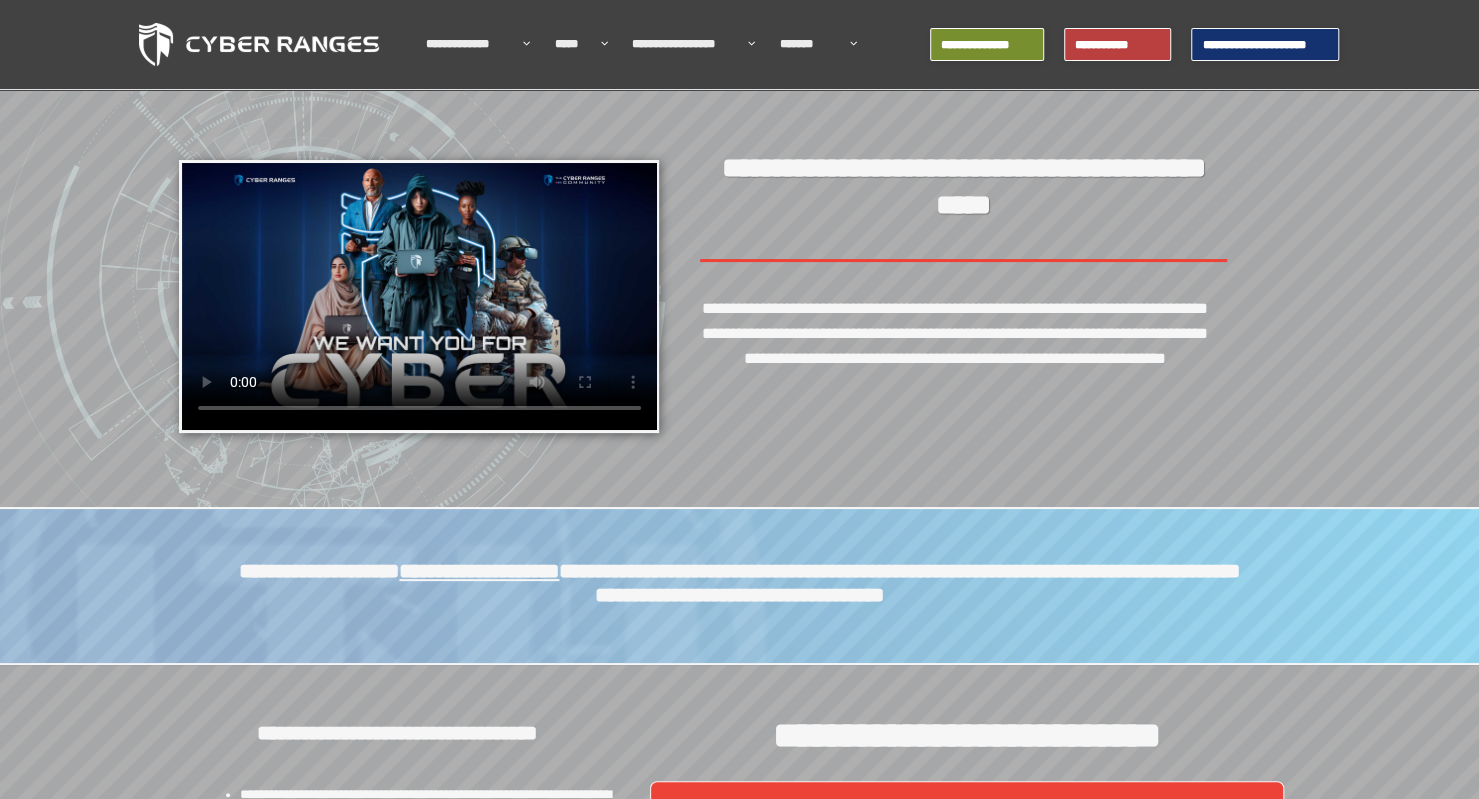 click on "**********" at bounding box center [1265, 44] 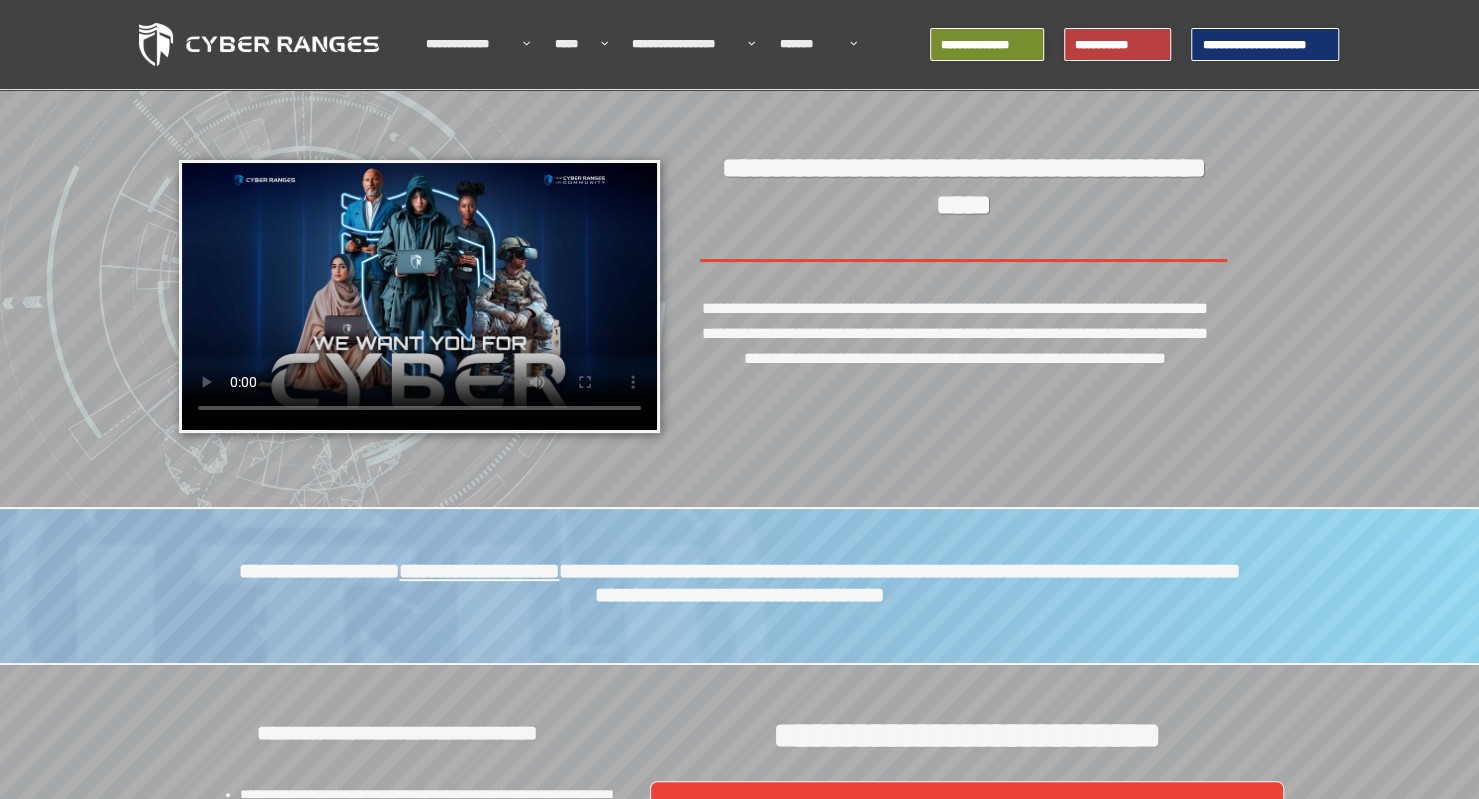 click on "**********" at bounding box center [1265, 44] 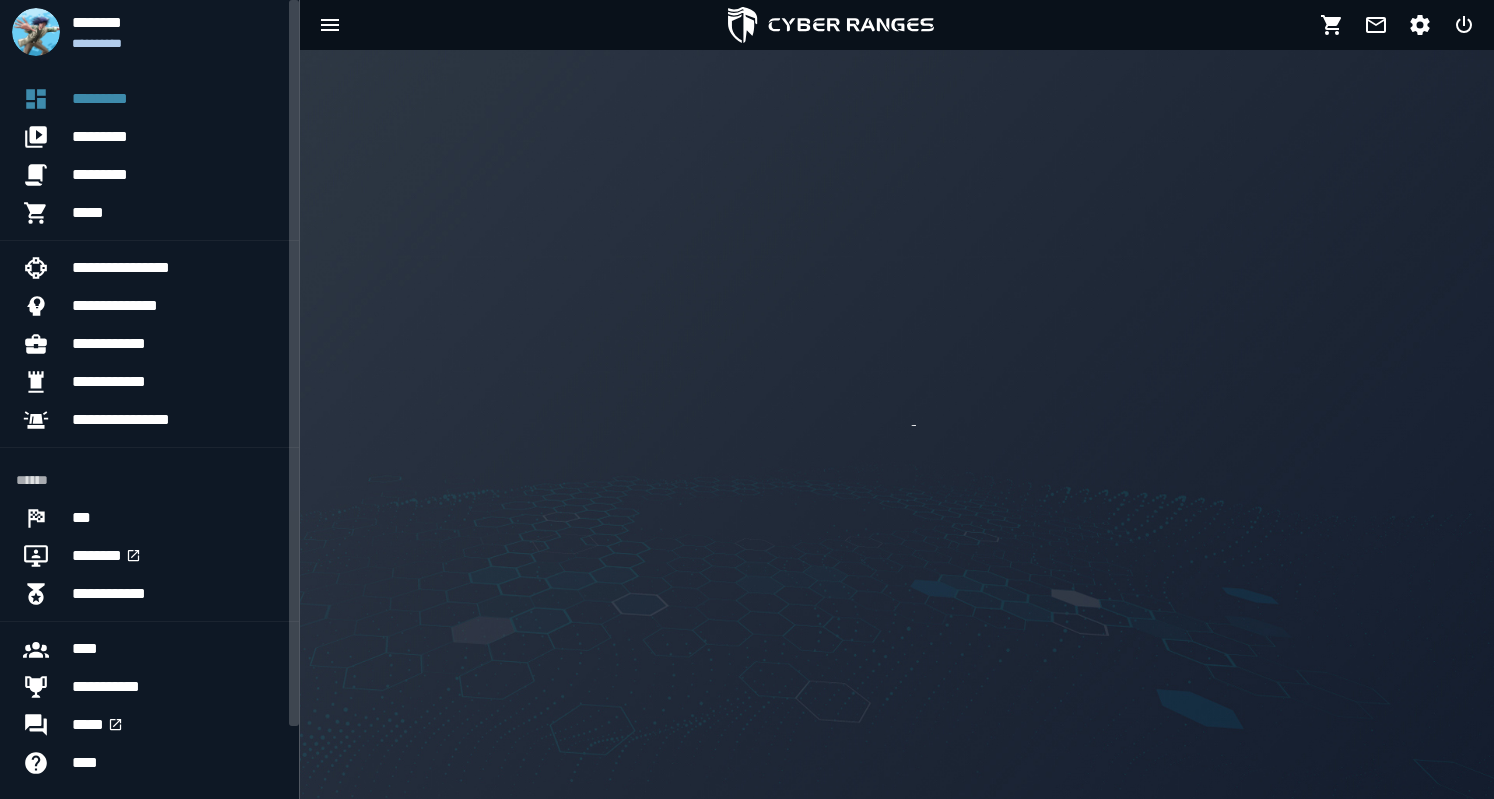 scroll, scrollTop: 0, scrollLeft: 0, axis: both 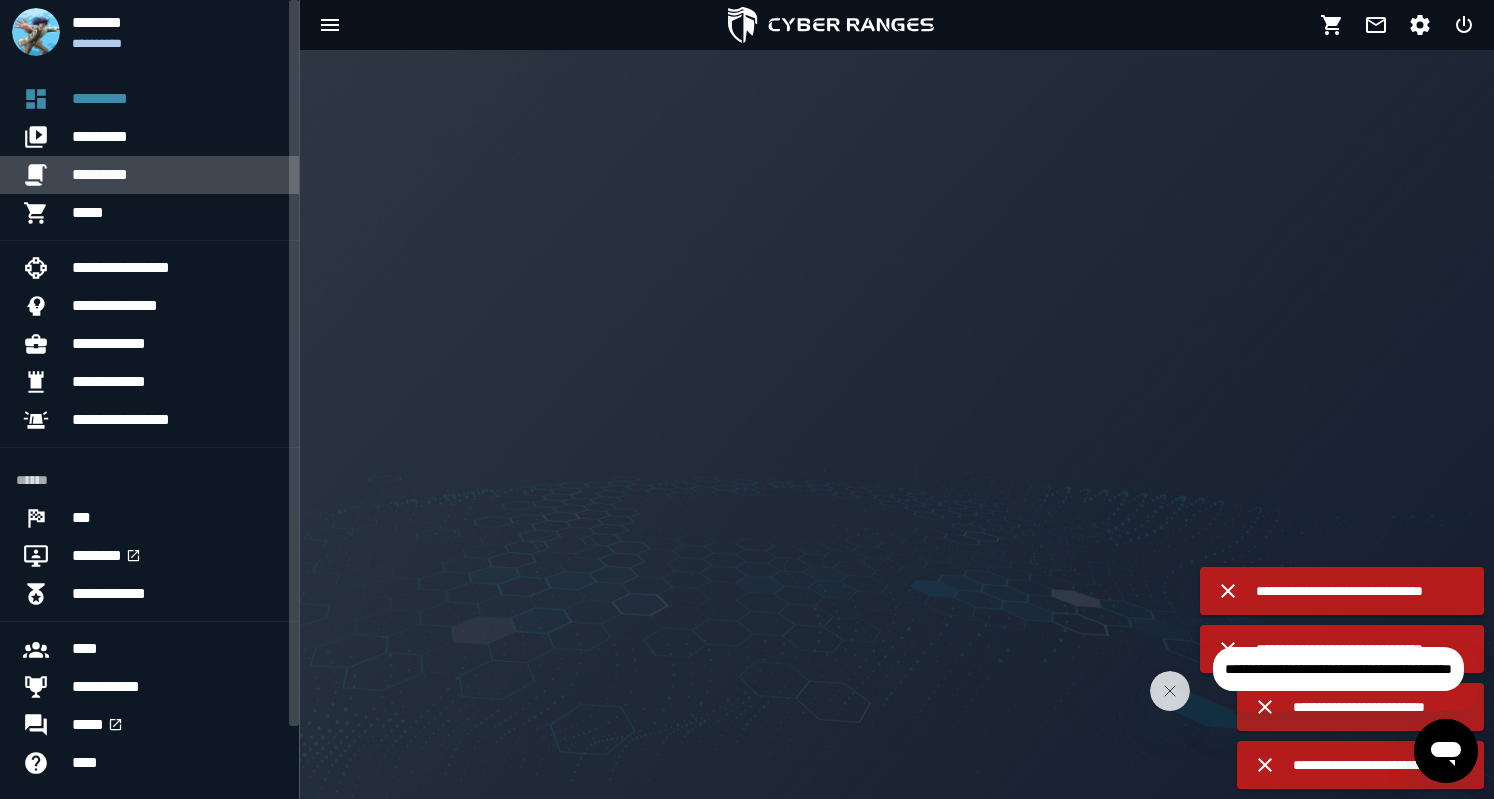 click on "*********" at bounding box center [177, 175] 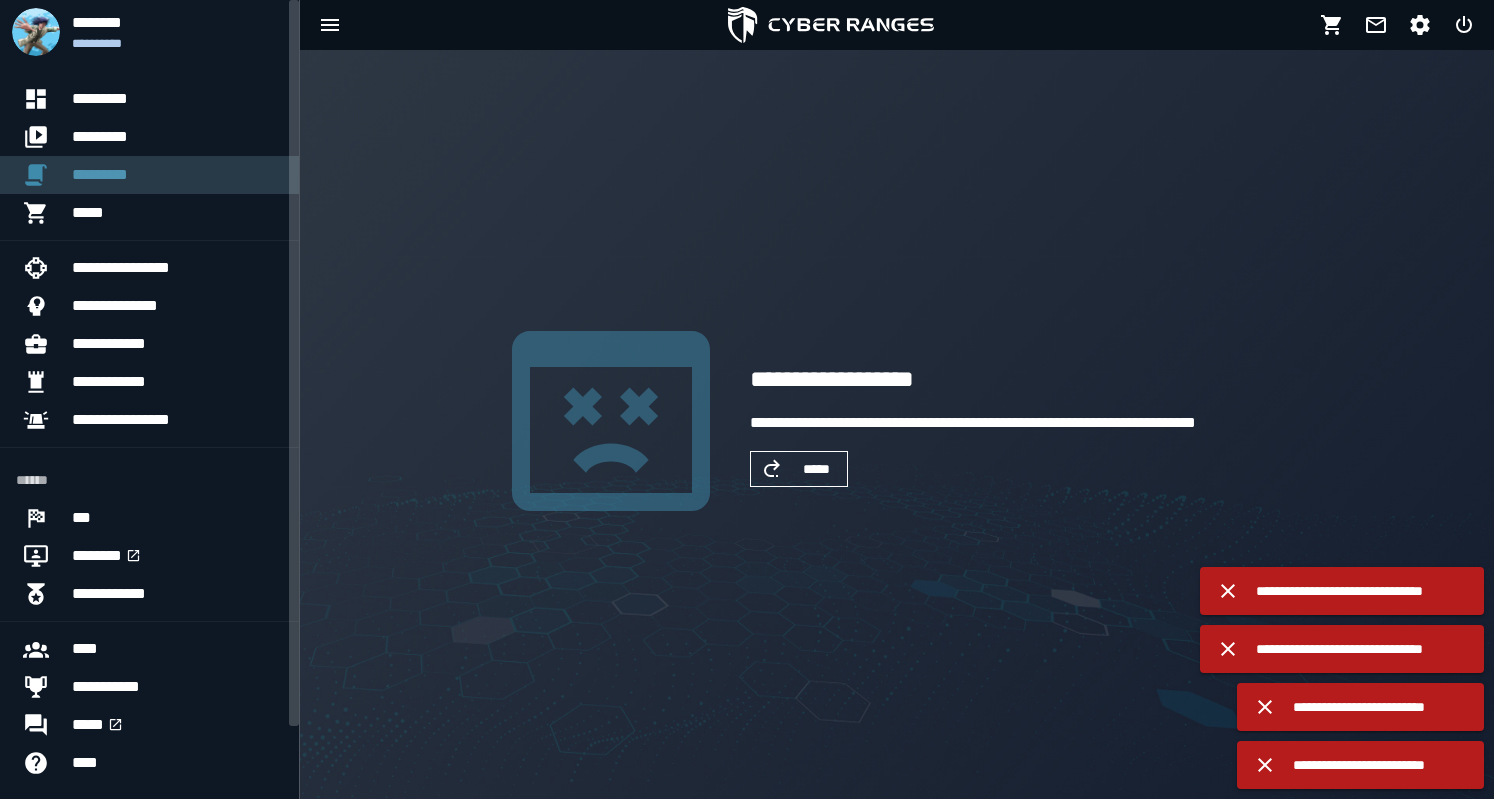 click on "*********" at bounding box center (177, 175) 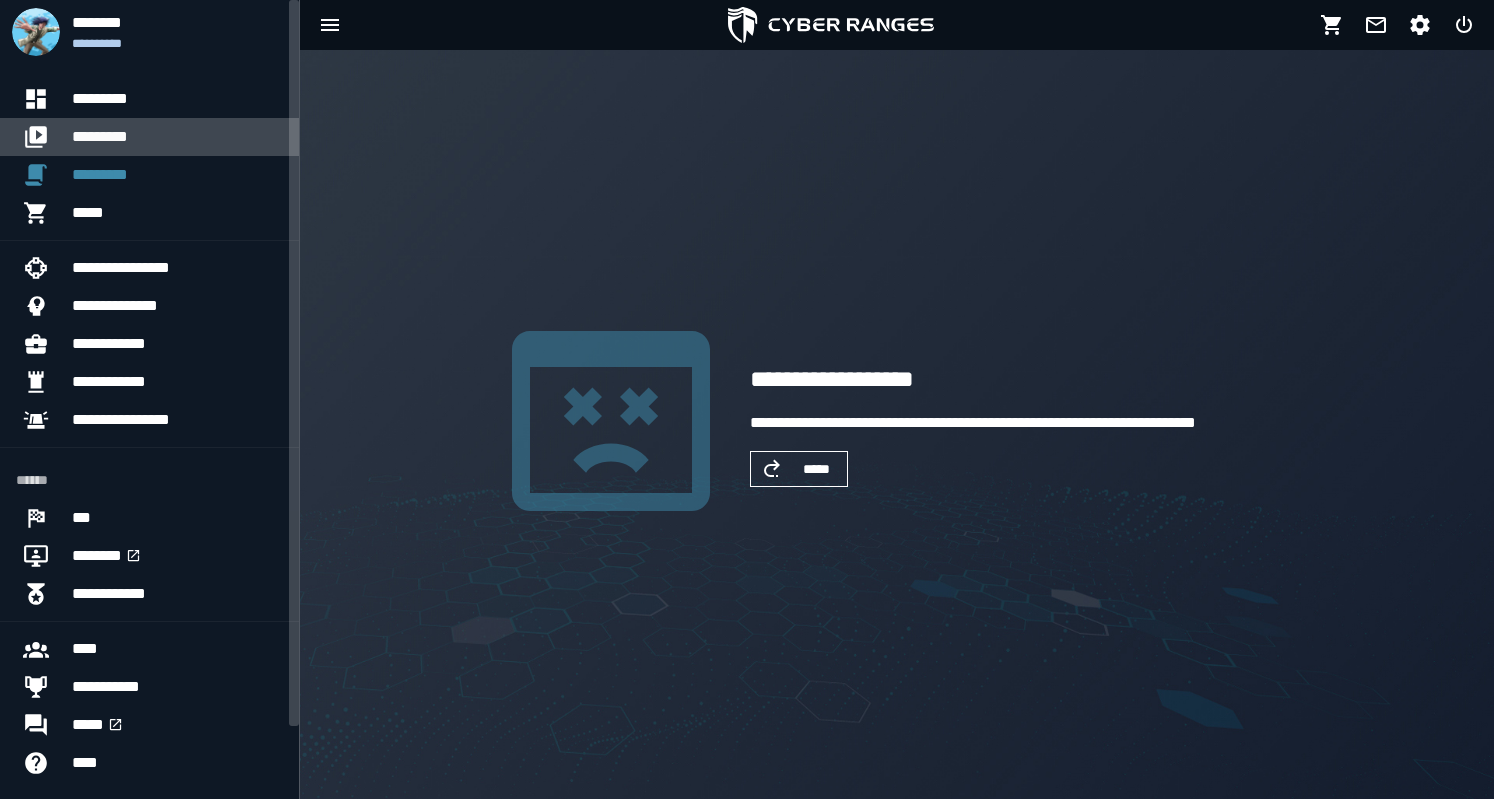 click on "*********" at bounding box center [177, 137] 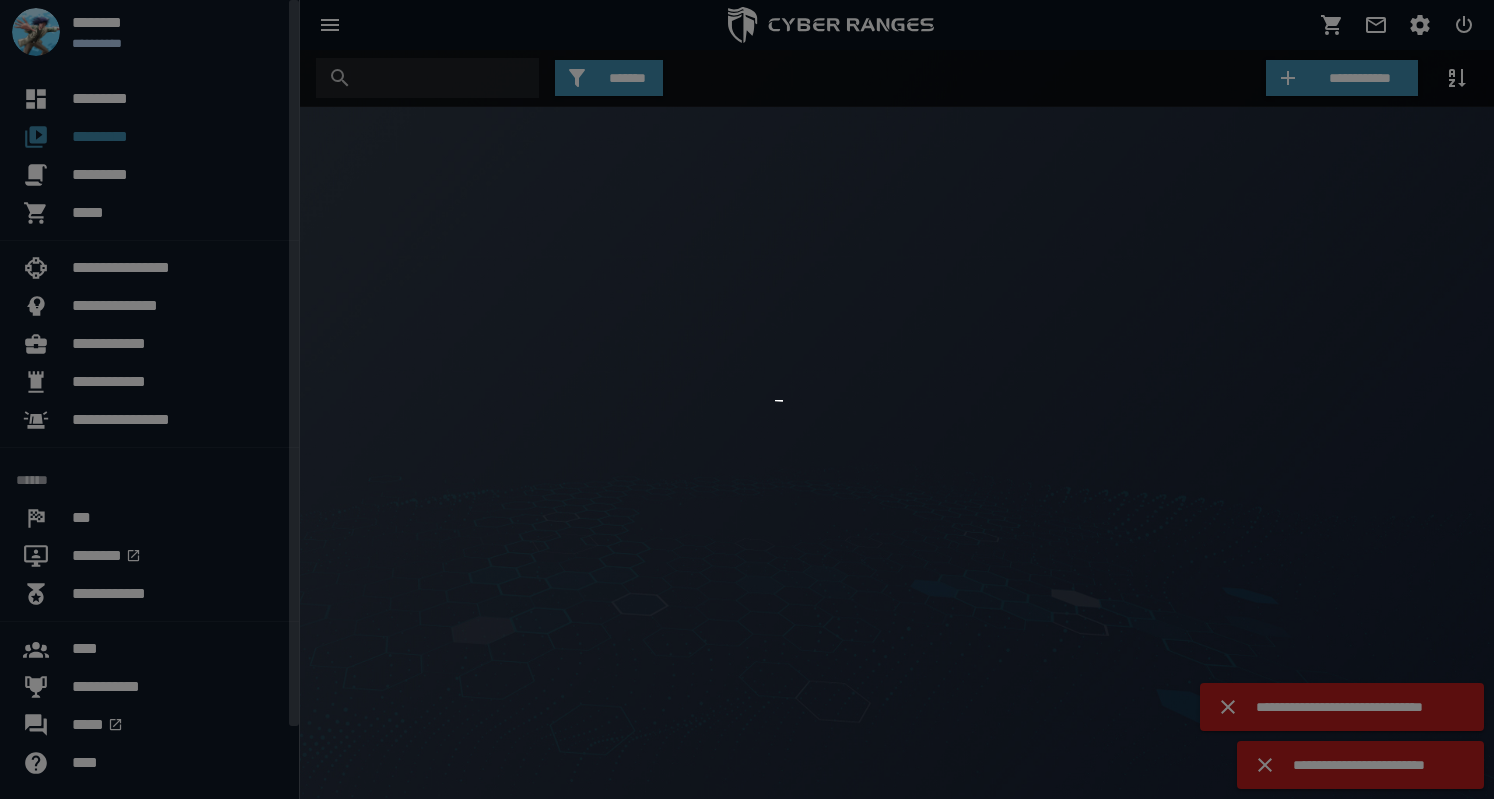 scroll, scrollTop: 0, scrollLeft: 0, axis: both 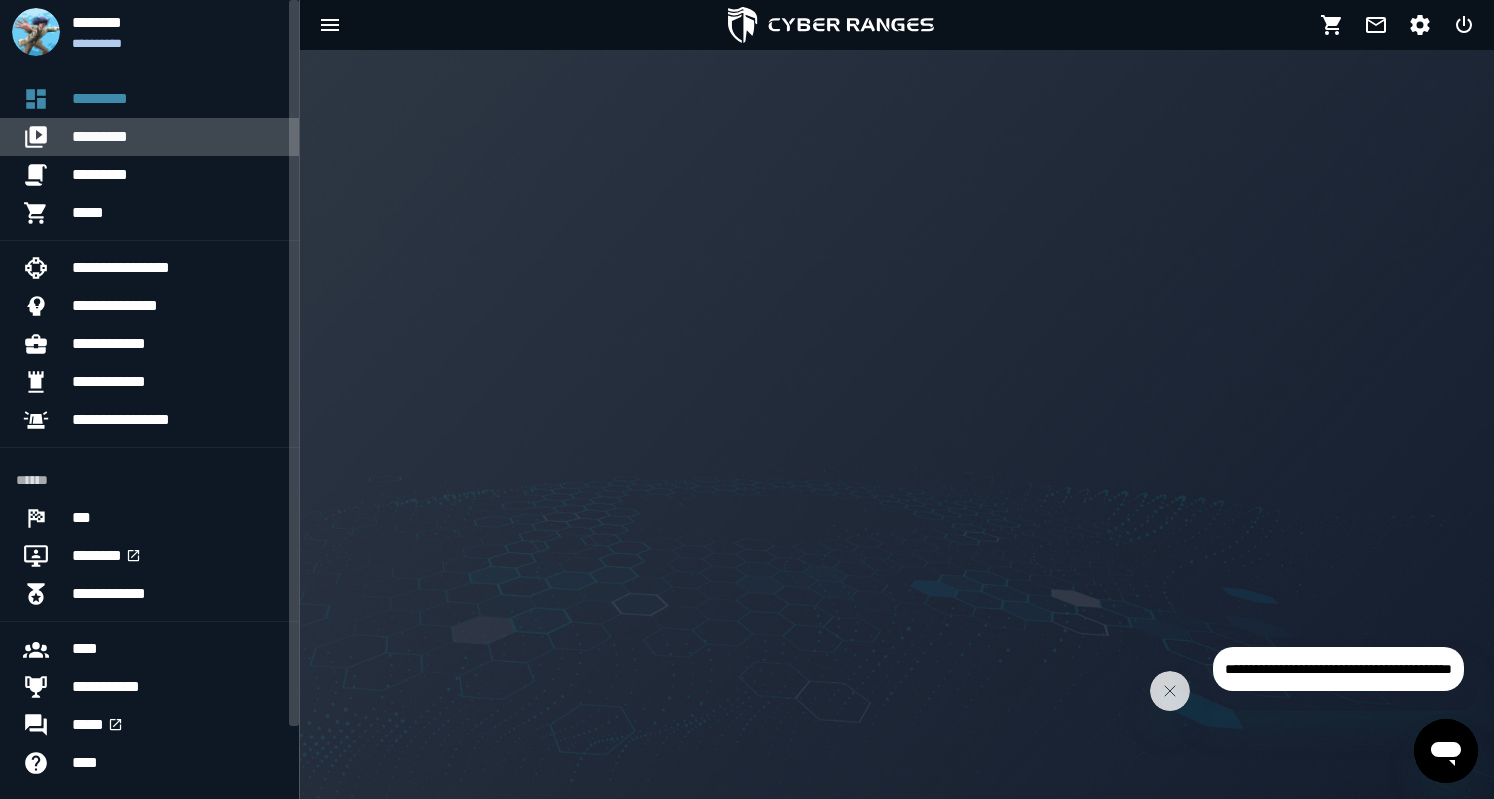click on "*********" at bounding box center [177, 137] 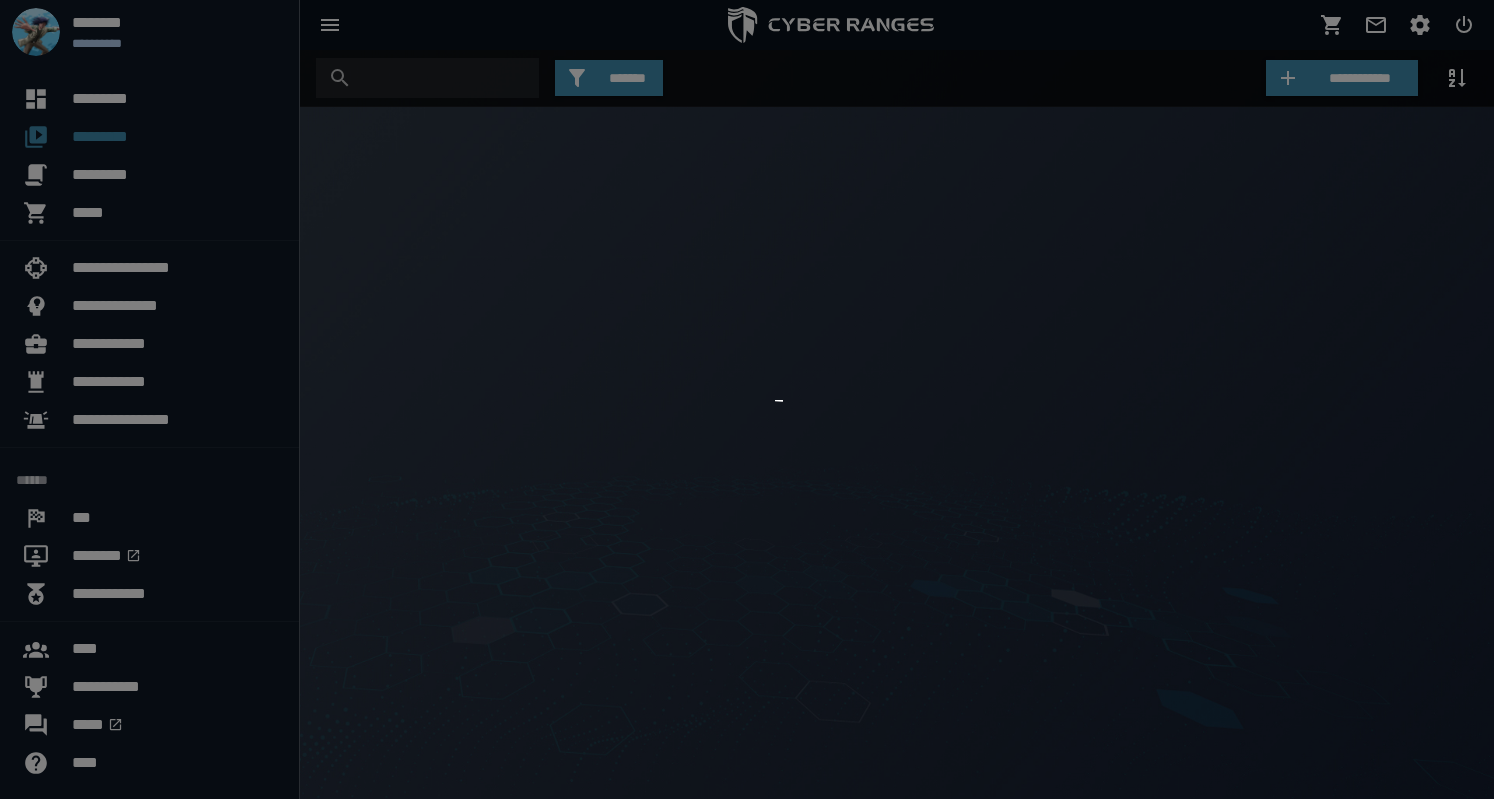 click at bounding box center [747, 399] 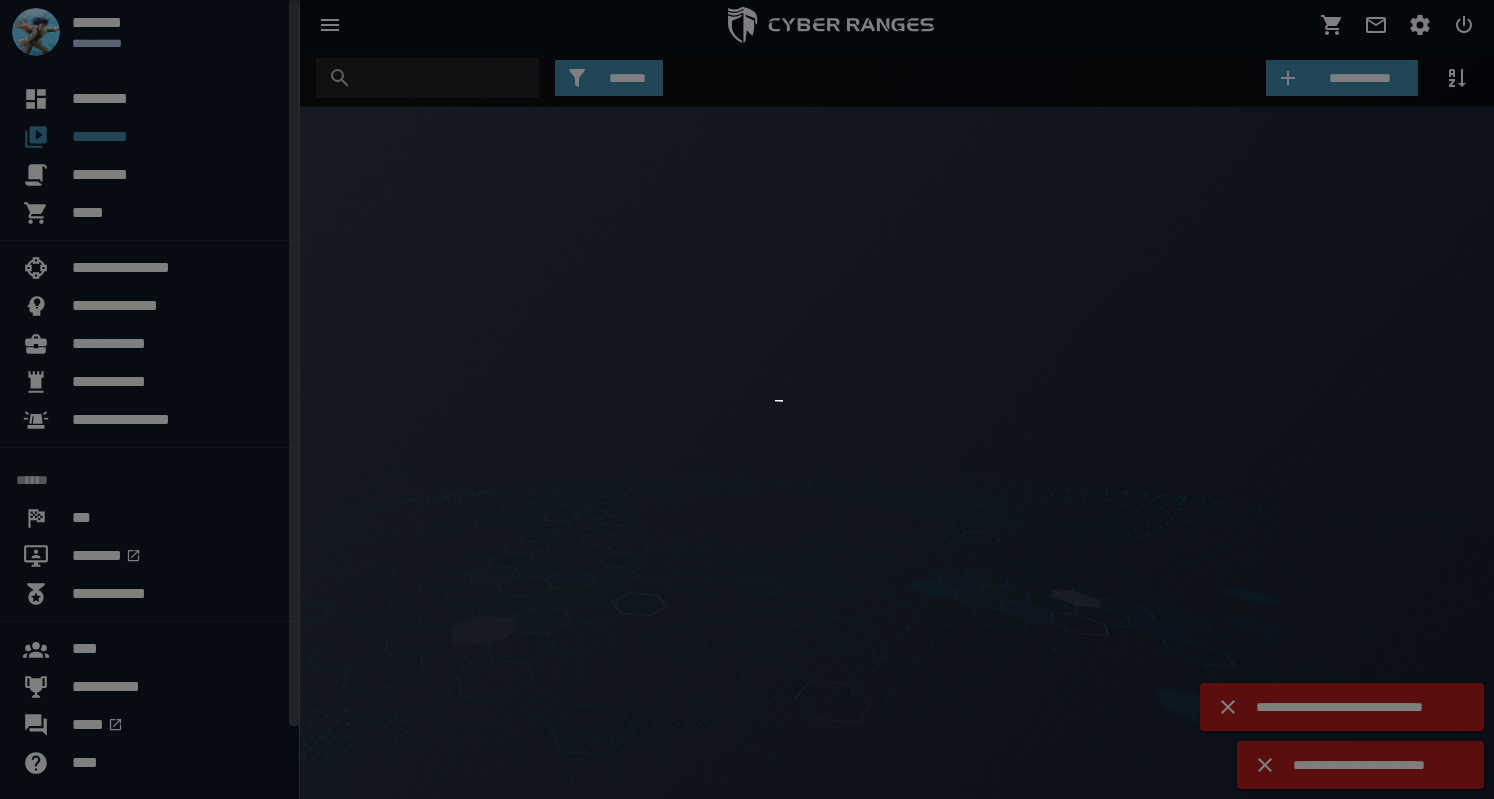 scroll, scrollTop: 0, scrollLeft: 0, axis: both 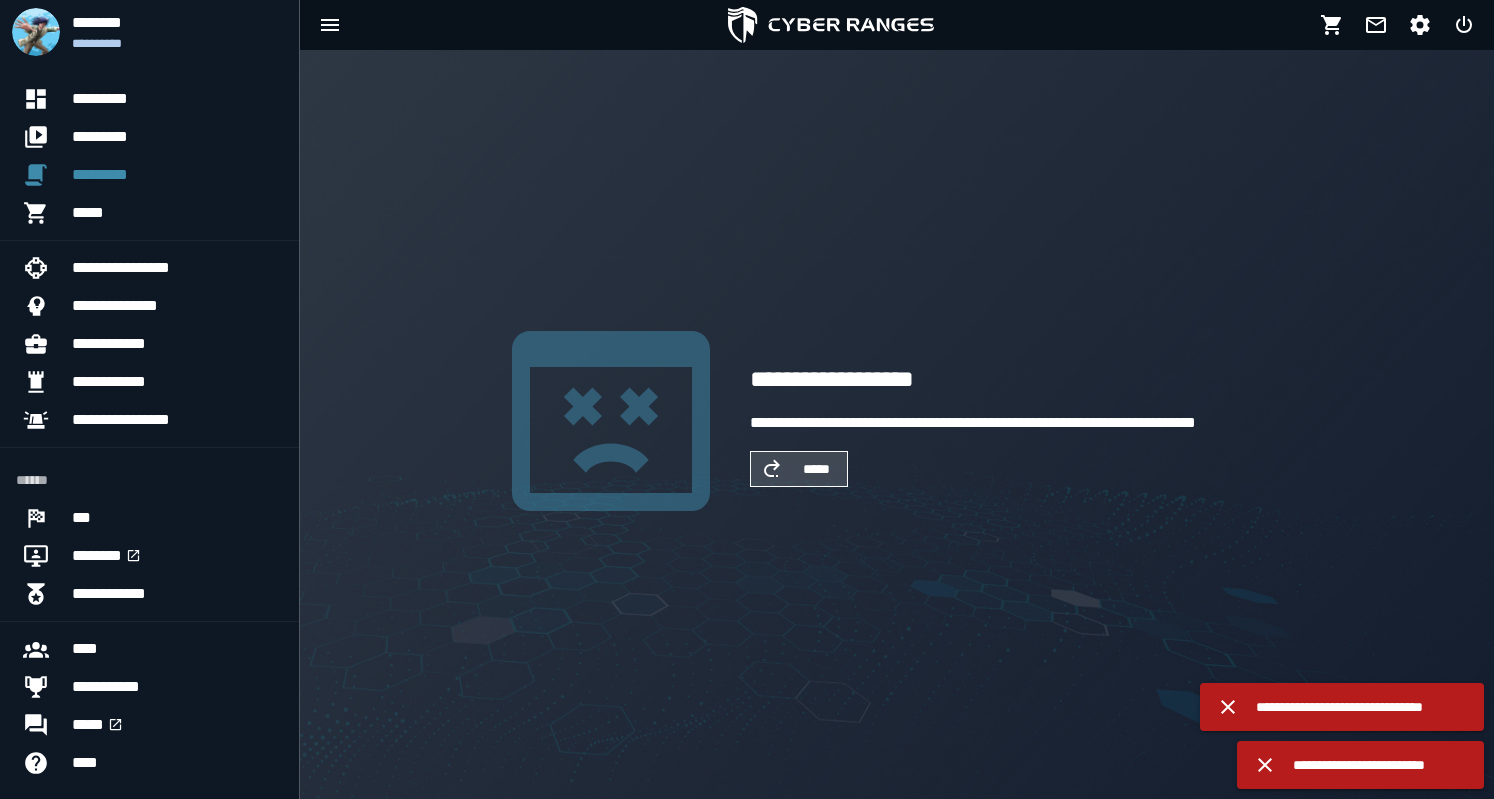 click on "*****" at bounding box center (817, 469) 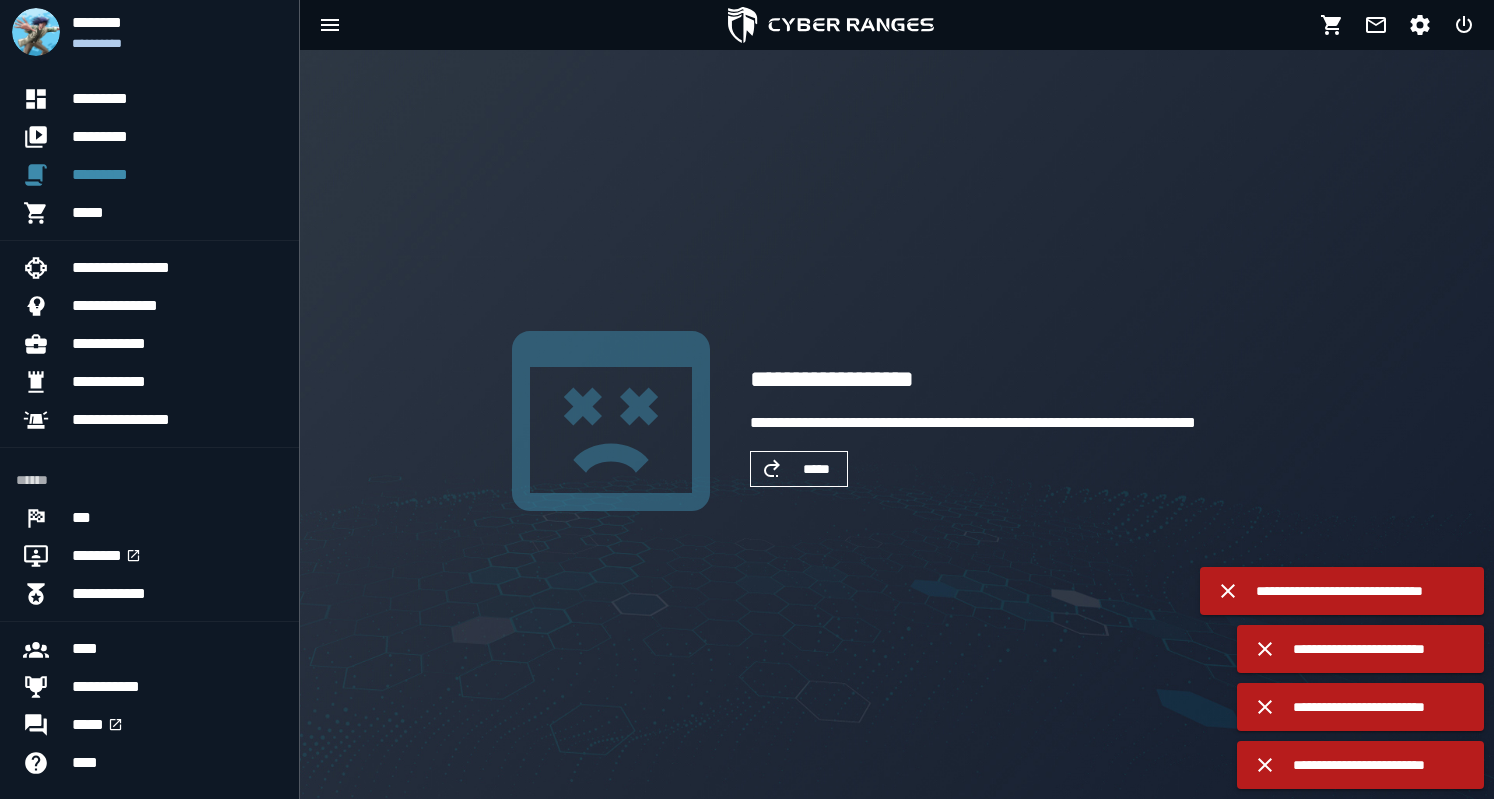 click on "*****" at bounding box center (817, 469) 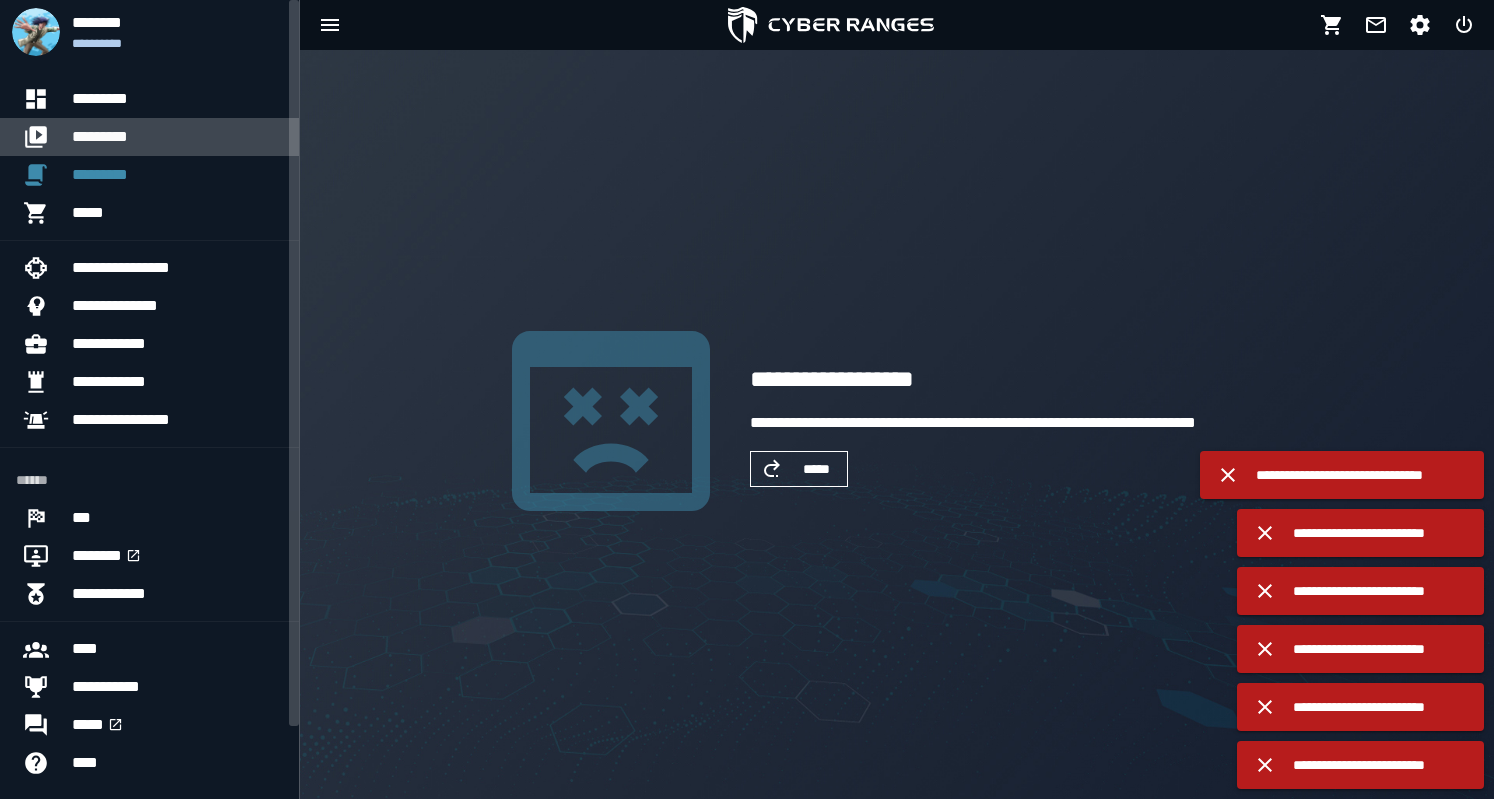 click on "*********" at bounding box center [177, 137] 